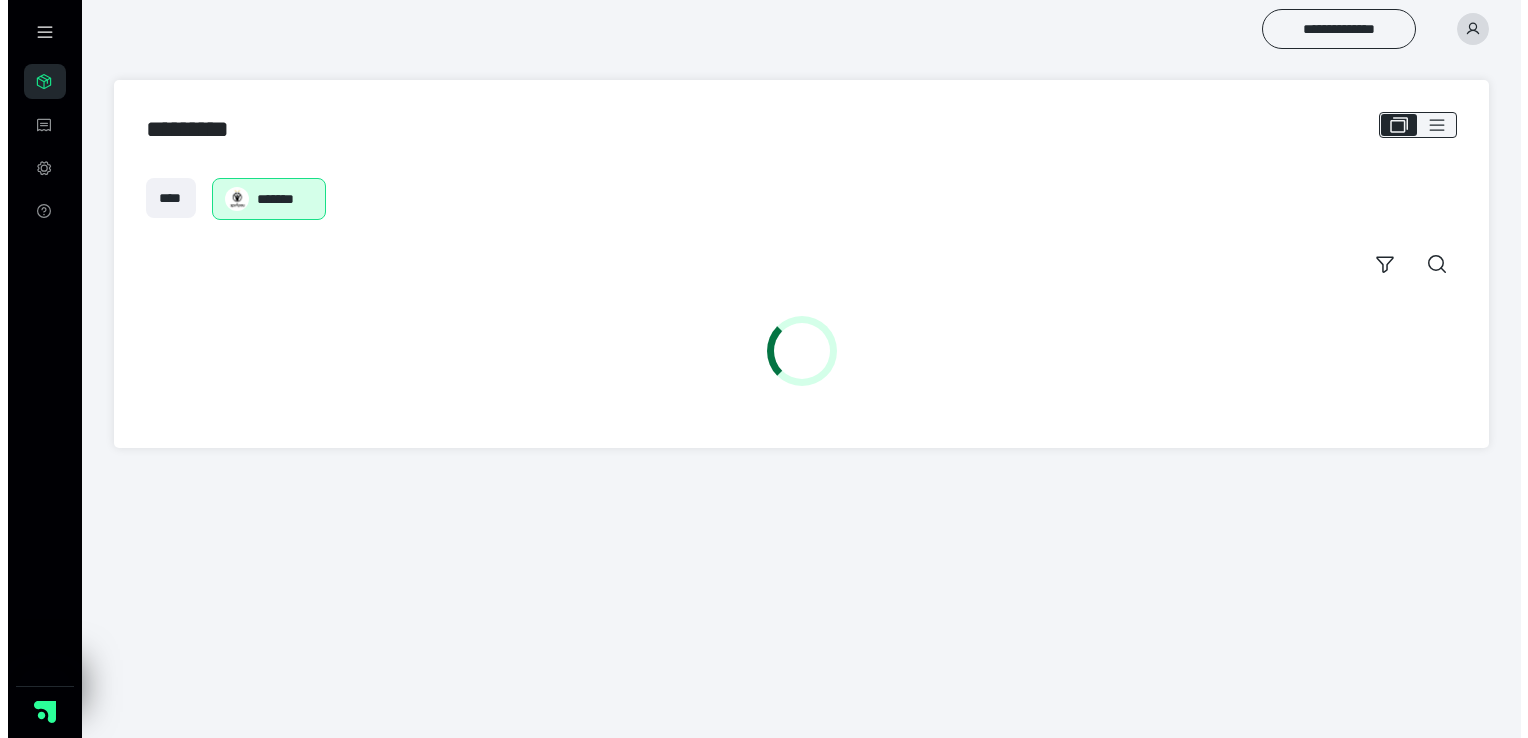 scroll, scrollTop: 0, scrollLeft: 0, axis: both 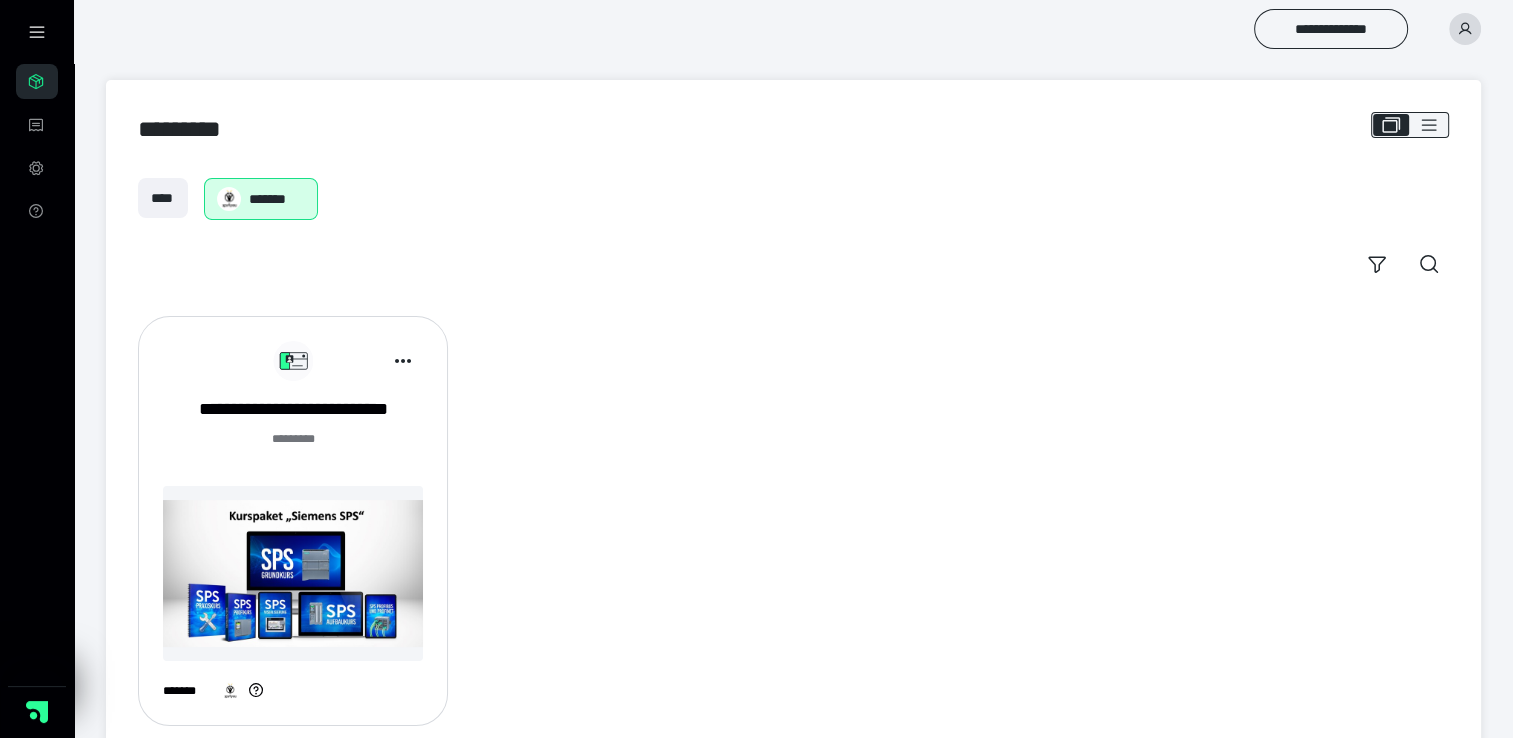 click at bounding box center (293, 573) 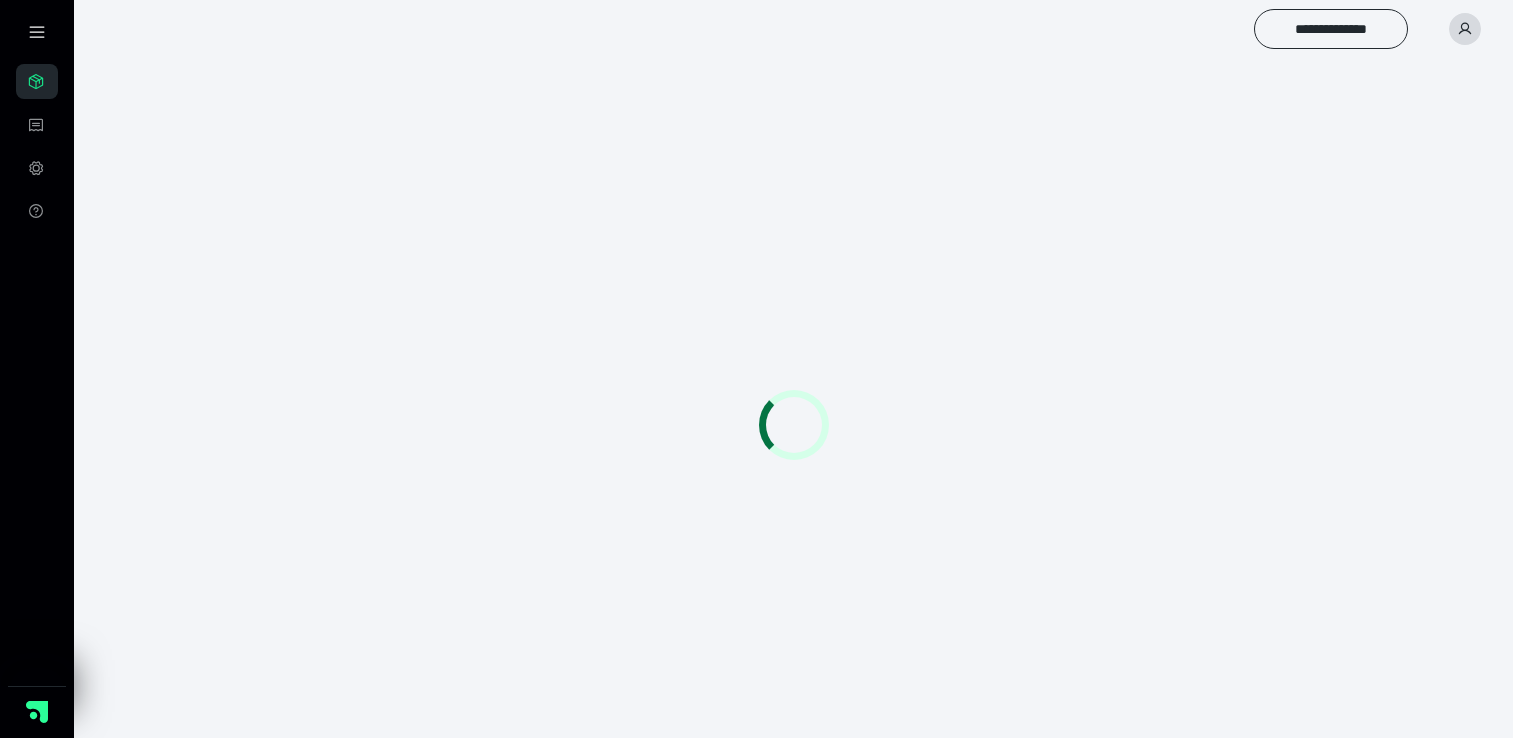 scroll, scrollTop: 0, scrollLeft: 0, axis: both 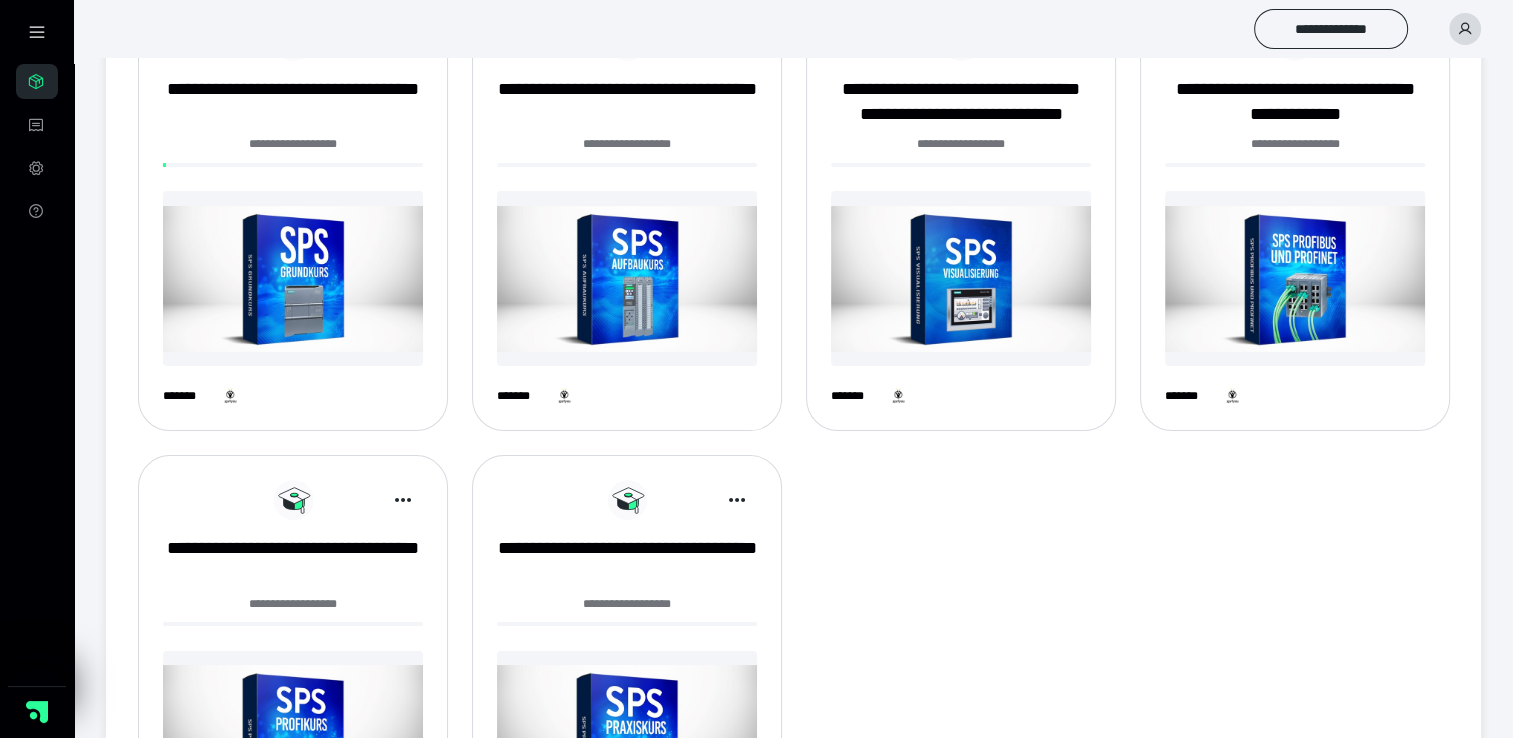 click at bounding box center (627, 278) 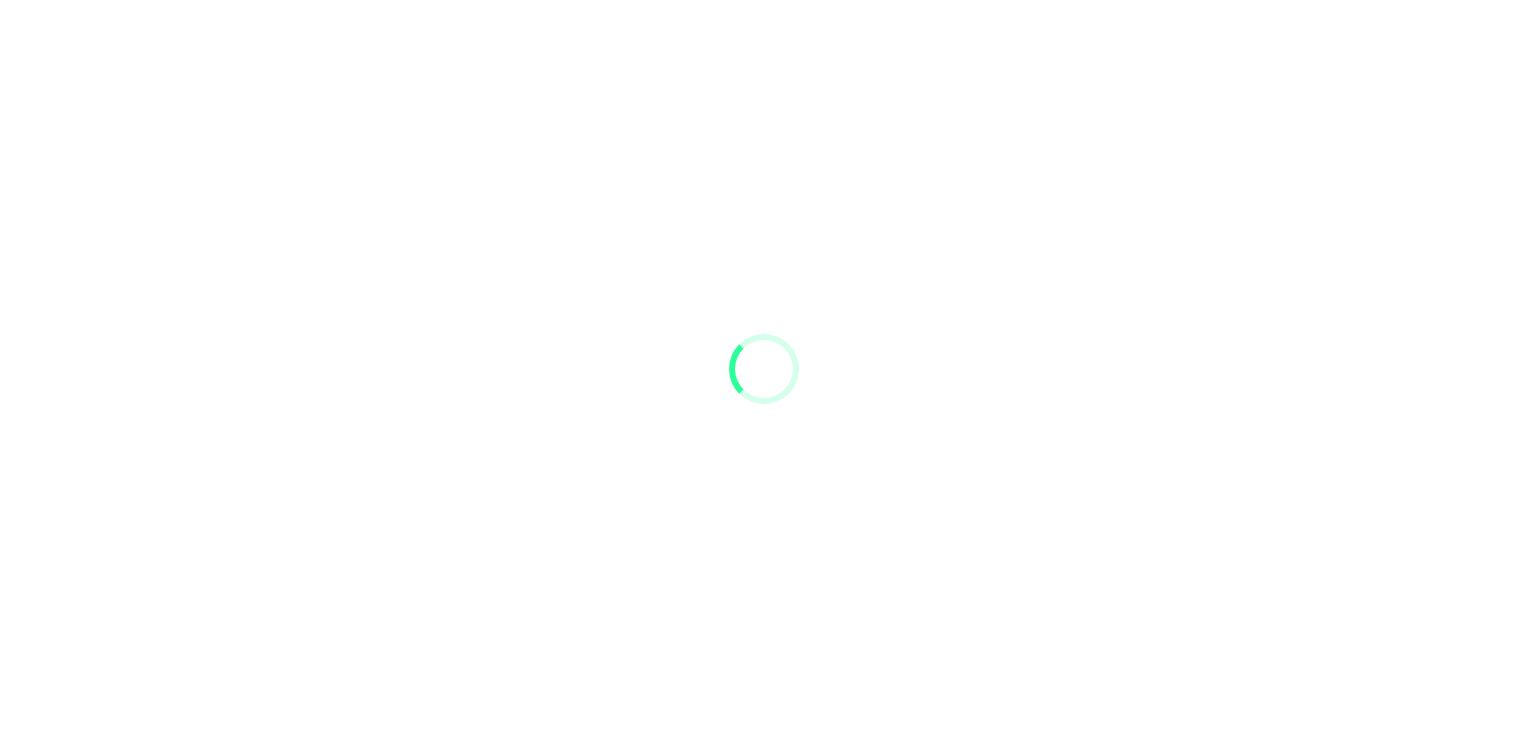 scroll, scrollTop: 0, scrollLeft: 0, axis: both 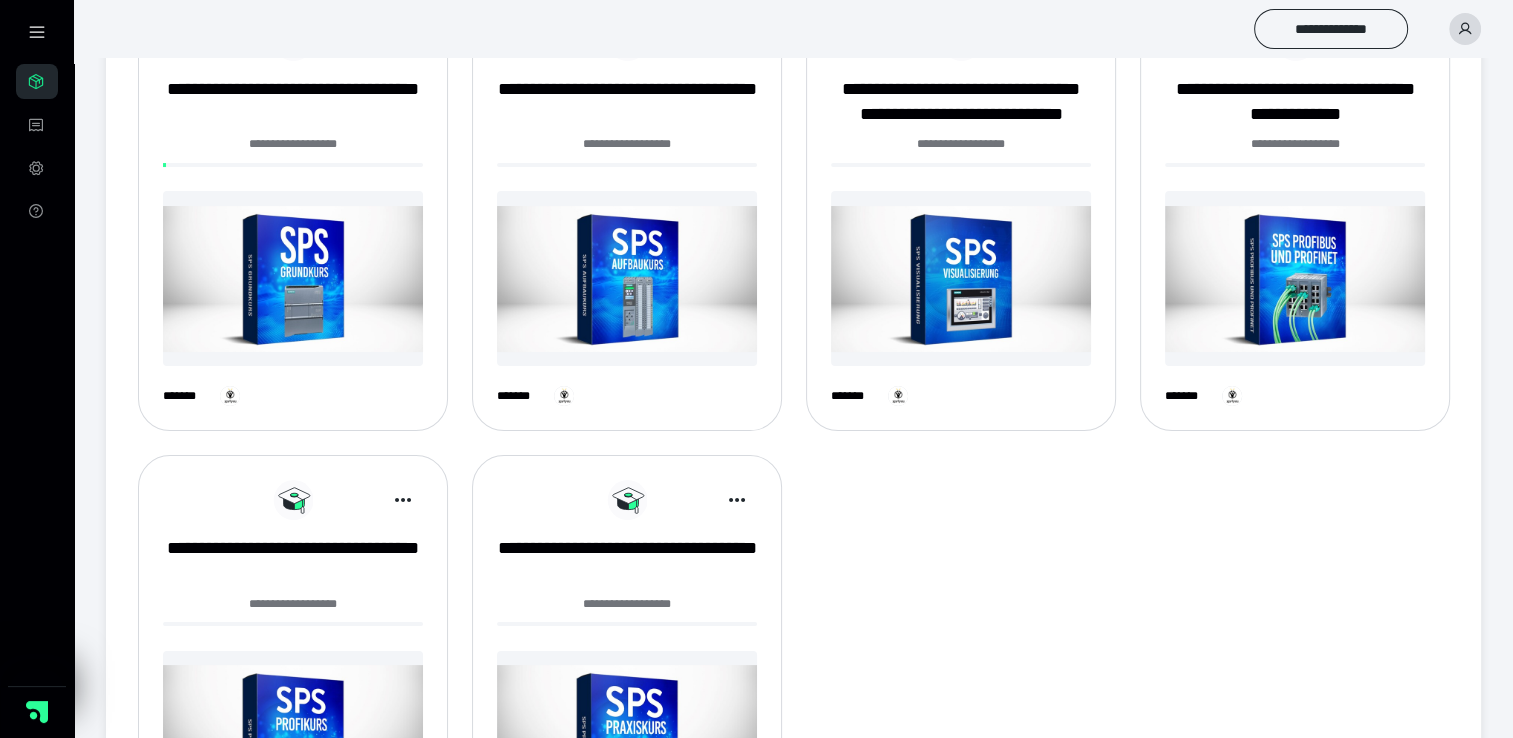 click at bounding box center (293, 738) 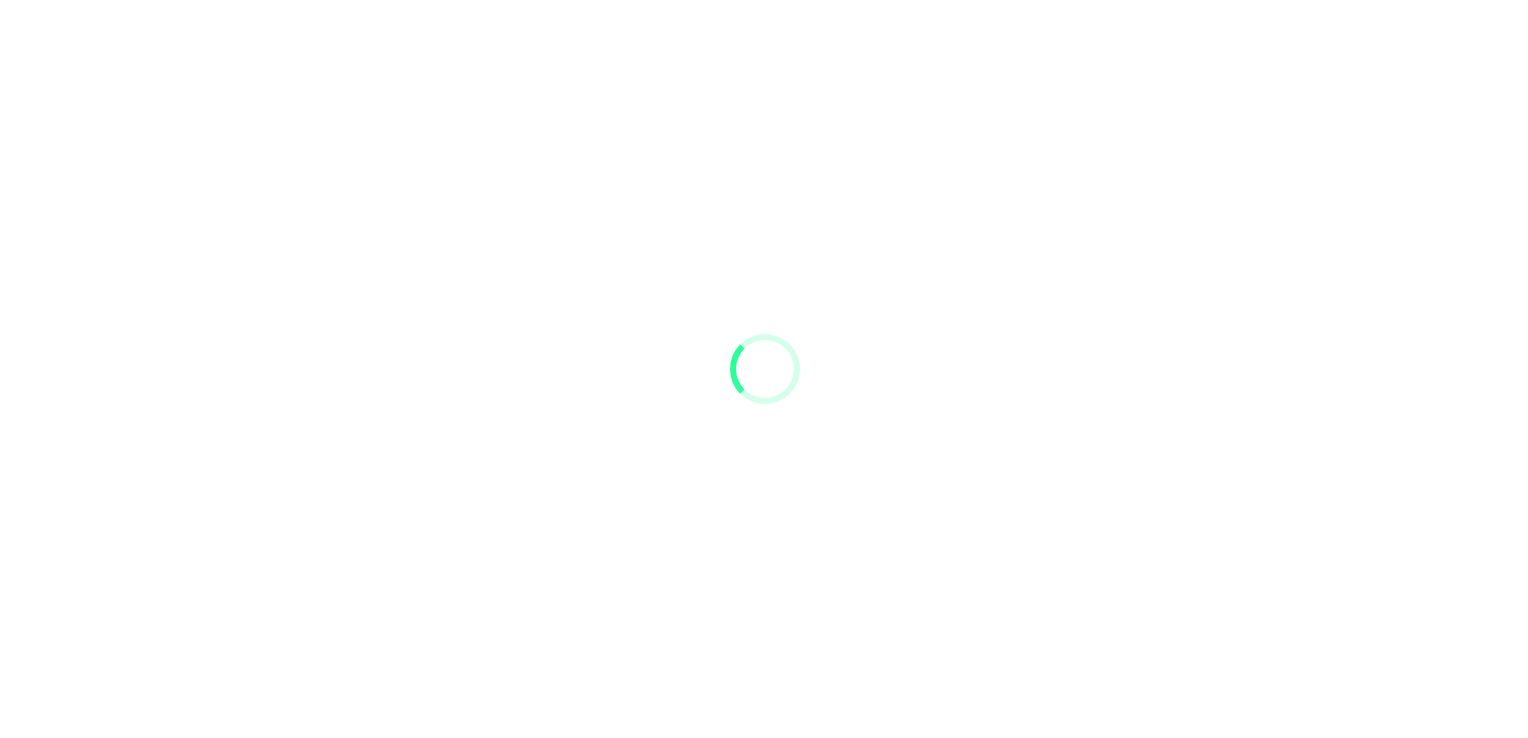 scroll, scrollTop: 0, scrollLeft: 0, axis: both 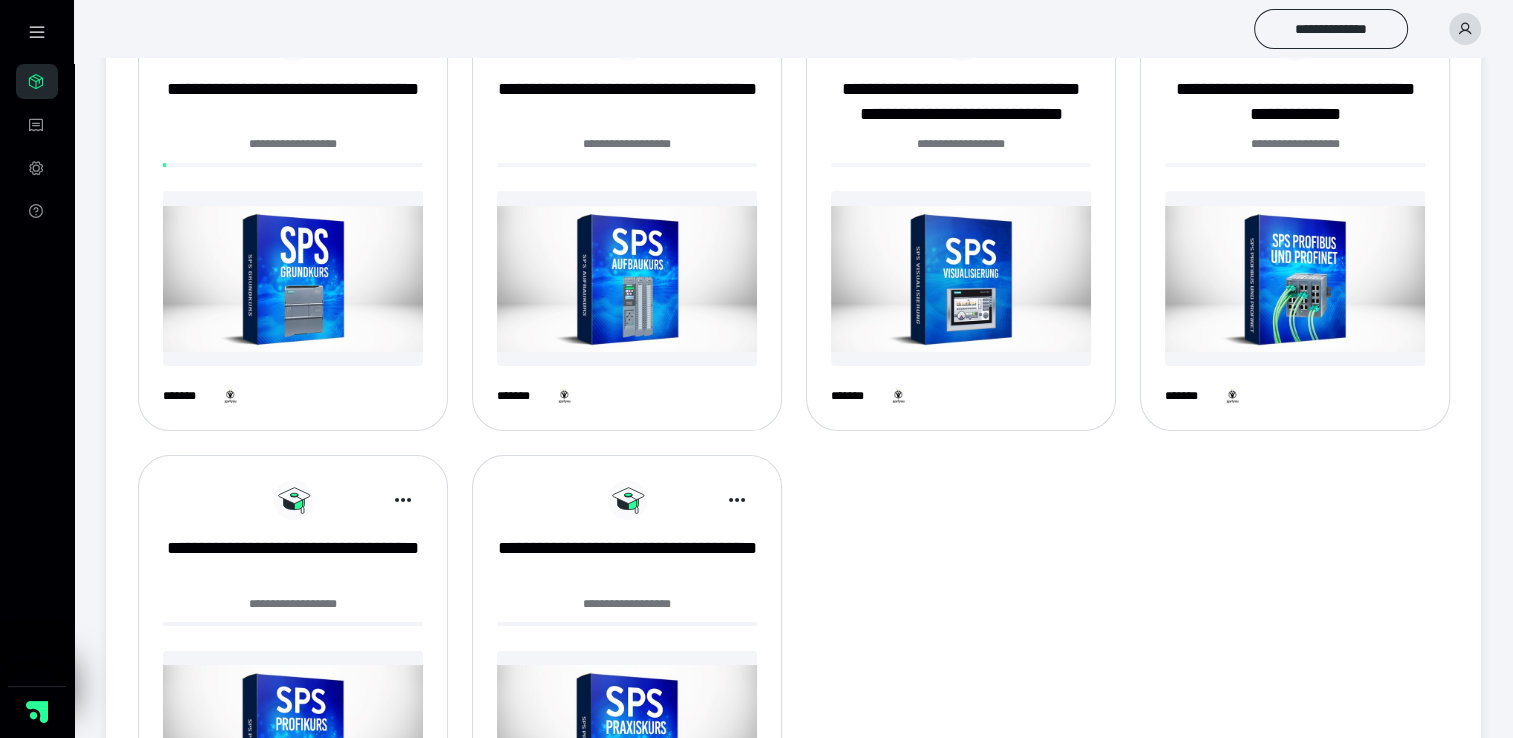 click at bounding box center (293, 278) 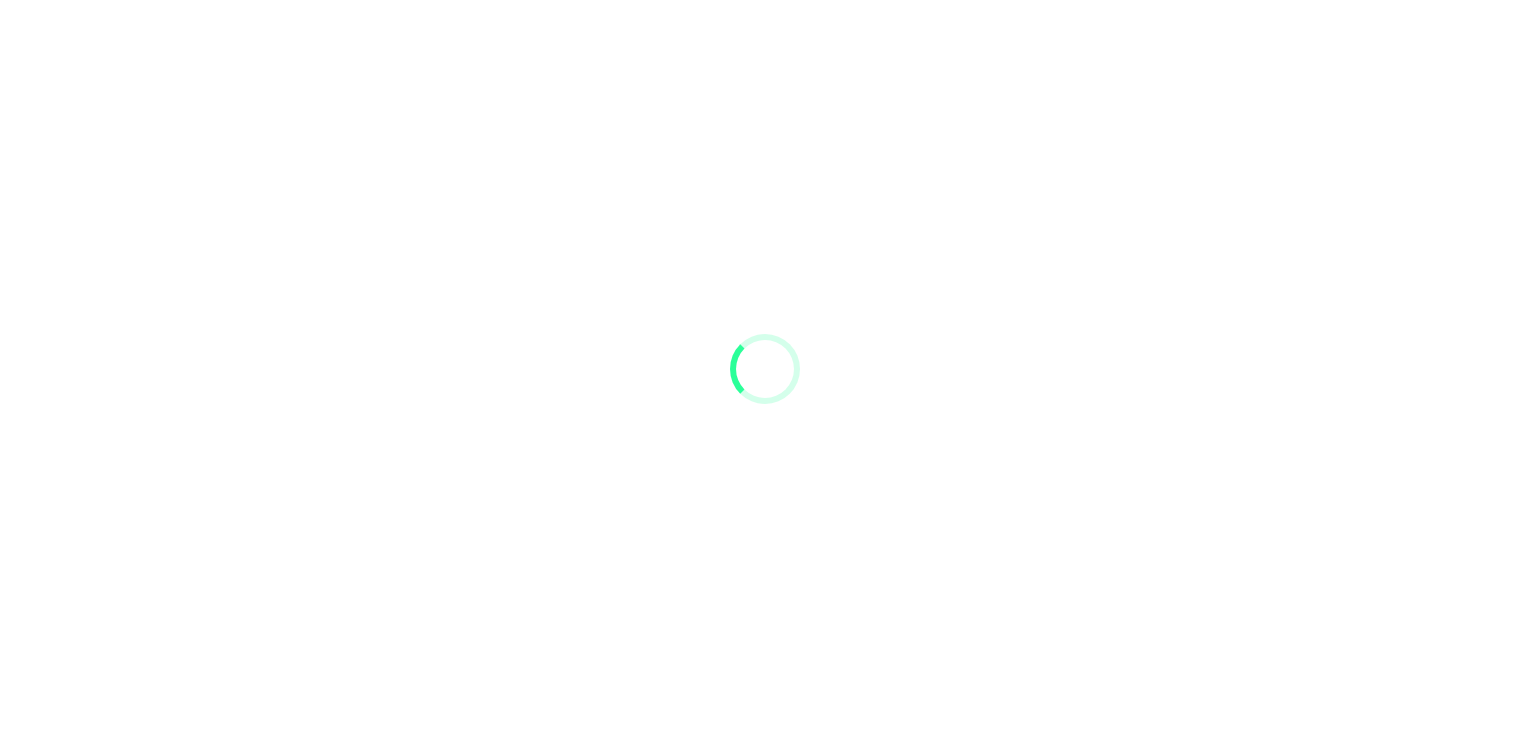 scroll, scrollTop: 0, scrollLeft: 0, axis: both 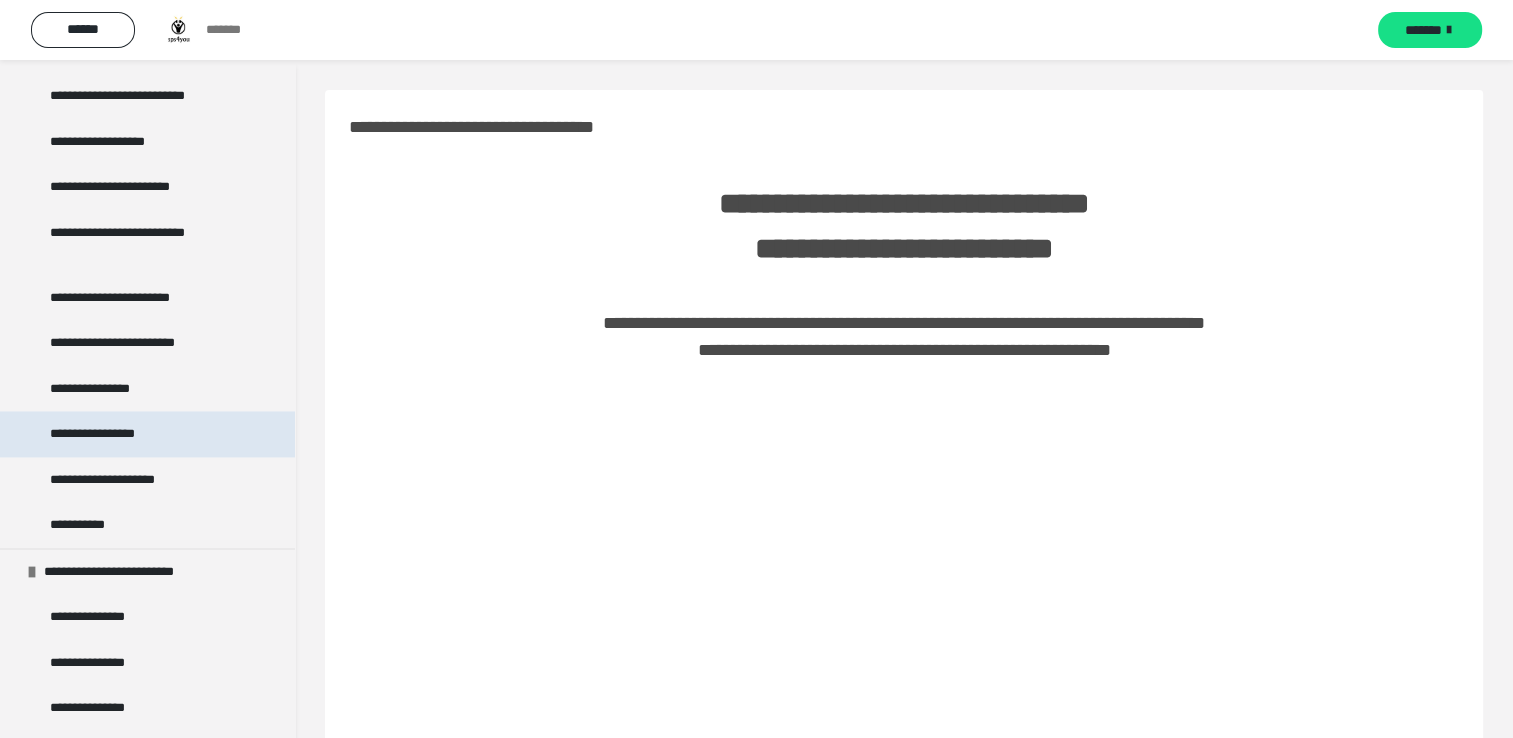click on "**********" at bounding box center [100, 434] 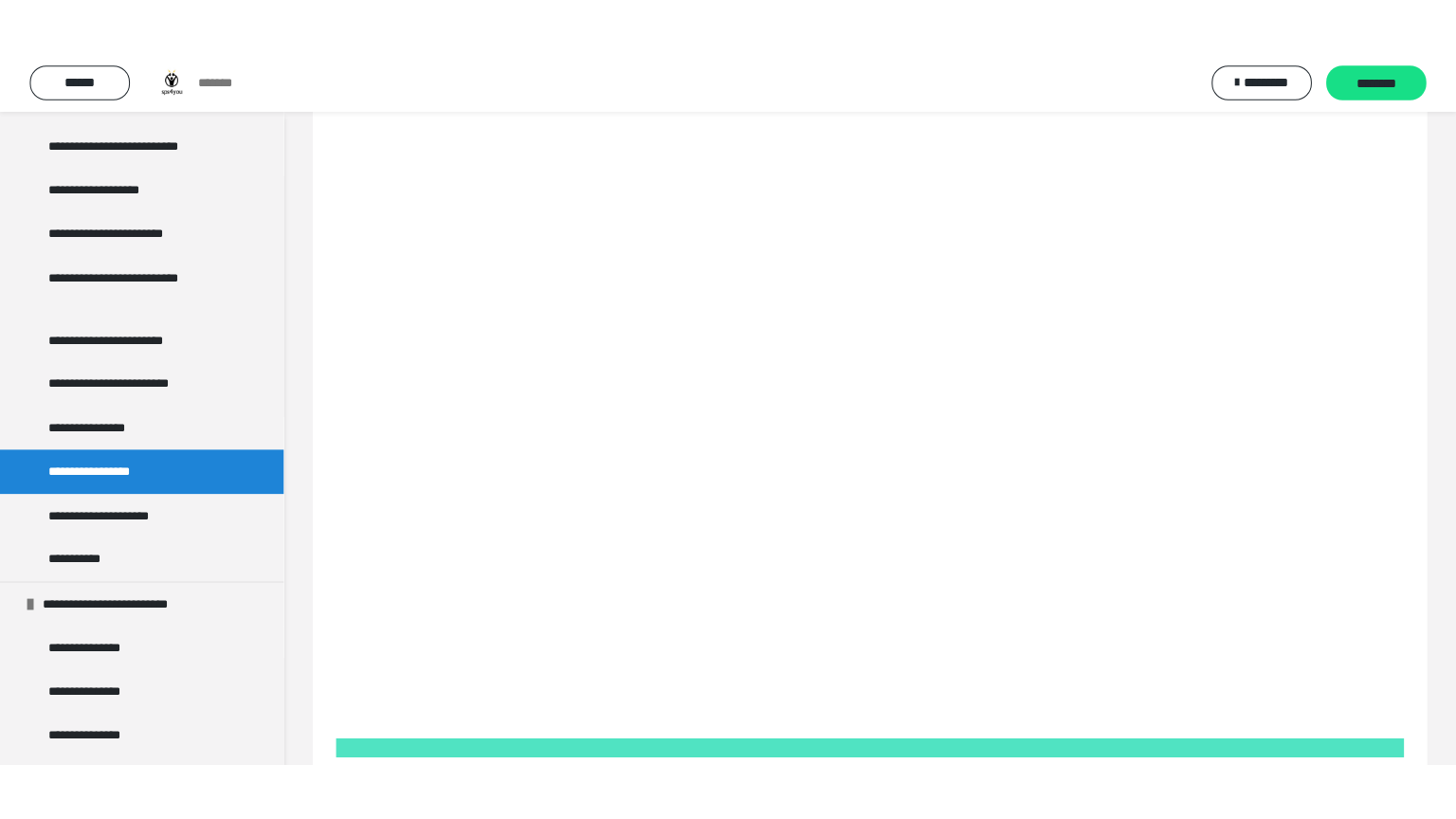 scroll, scrollTop: 244, scrollLeft: 0, axis: vertical 